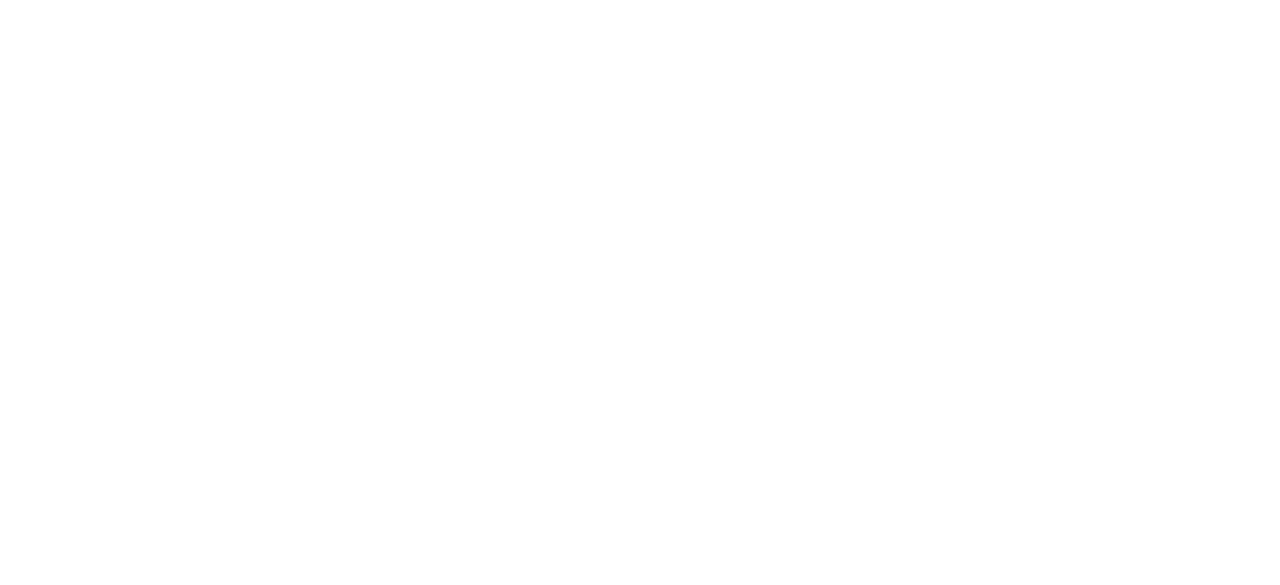 scroll, scrollTop: 0, scrollLeft: 0, axis: both 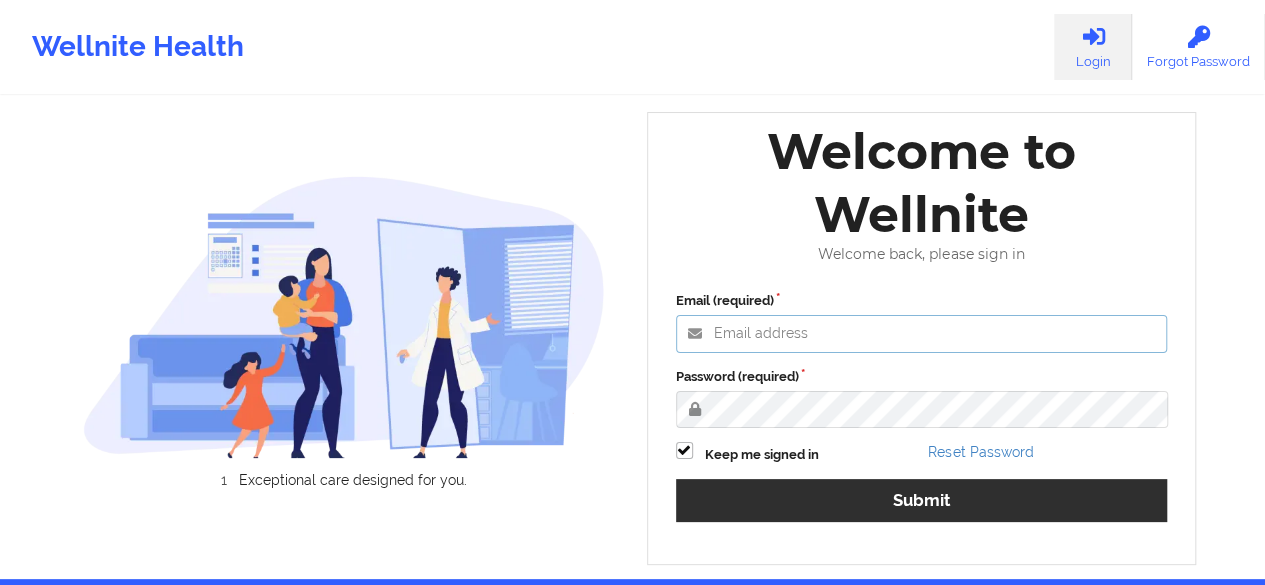 type on "[EMAIL]" 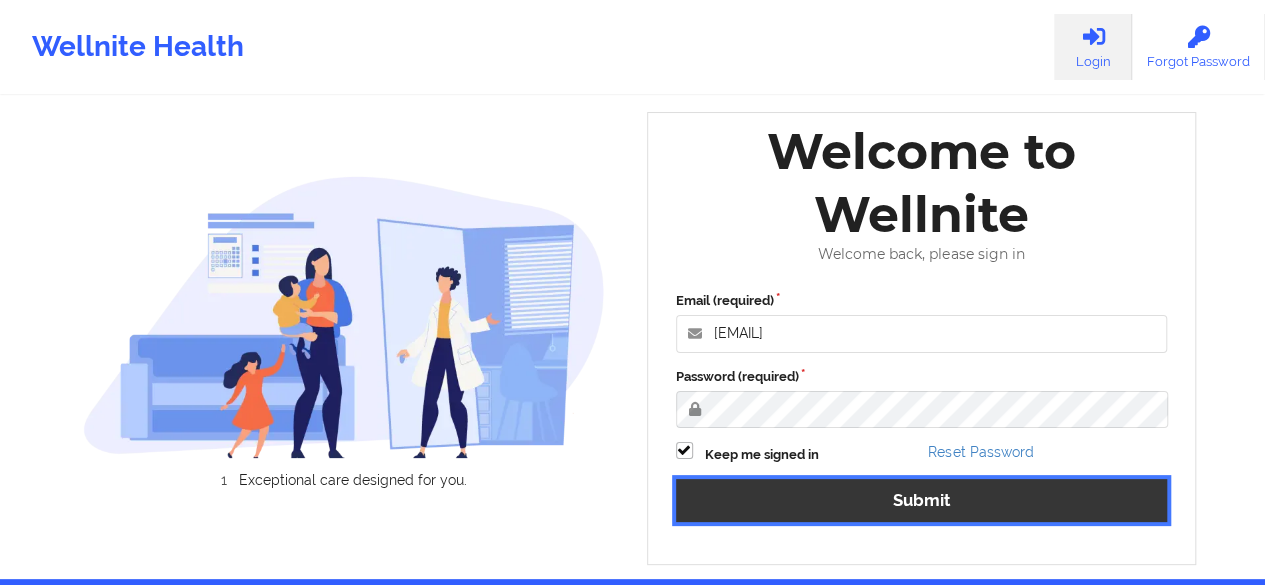 click on "Submit" at bounding box center (922, 500) 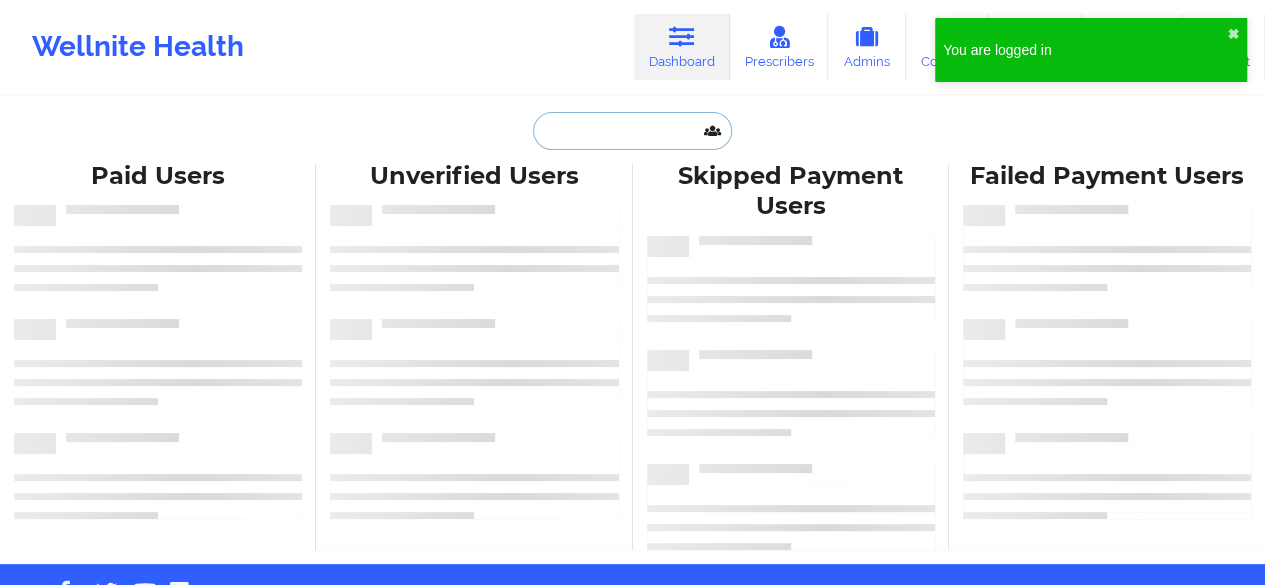 click at bounding box center [632, 131] 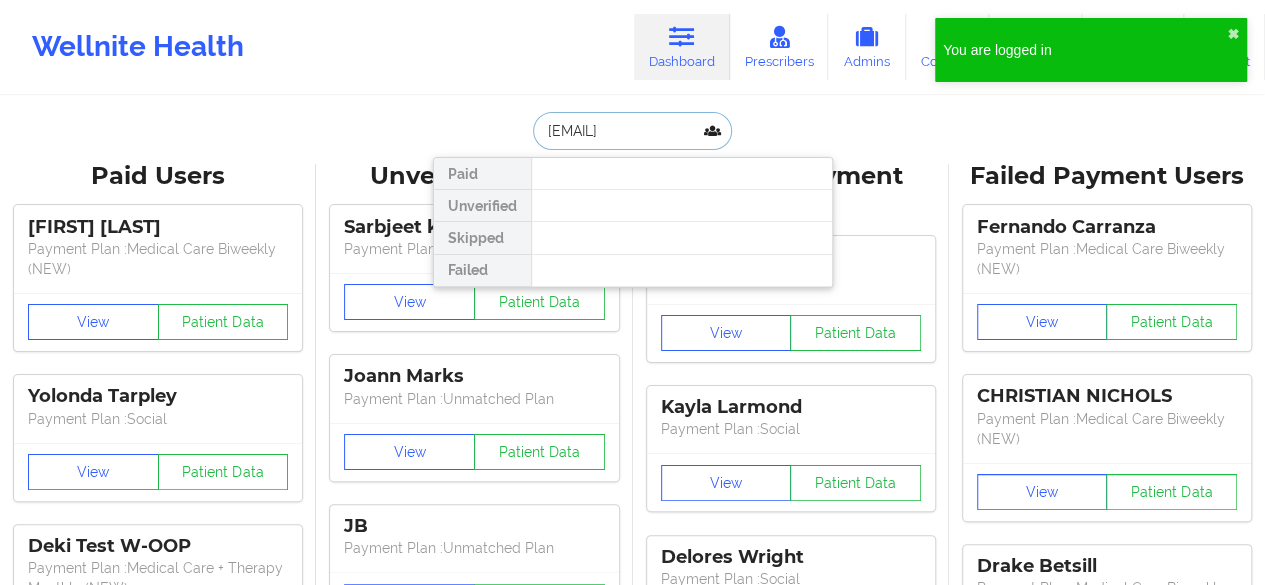 scroll, scrollTop: 0, scrollLeft: 2, axis: horizontal 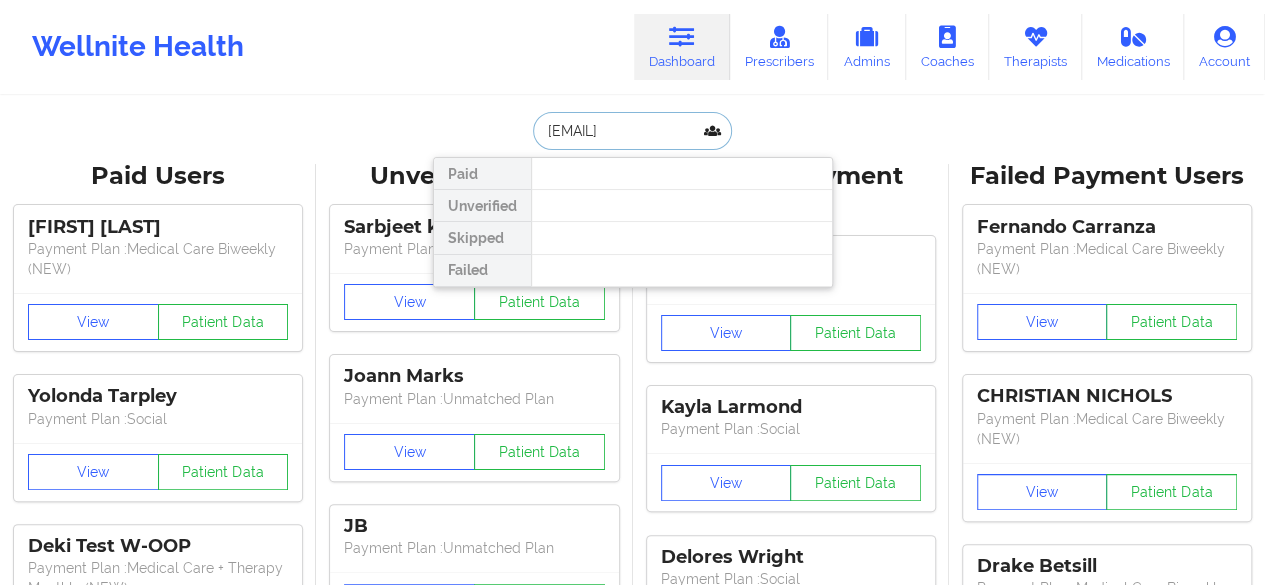 click on "[EMAIL]" at bounding box center [632, 131] 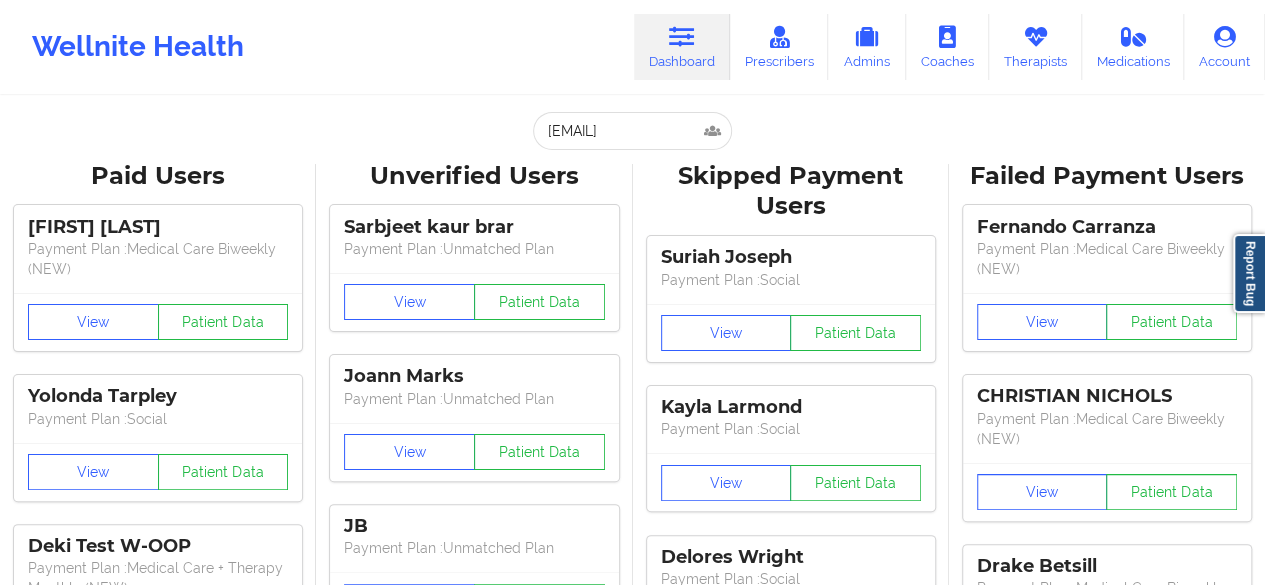 scroll, scrollTop: 0, scrollLeft: 0, axis: both 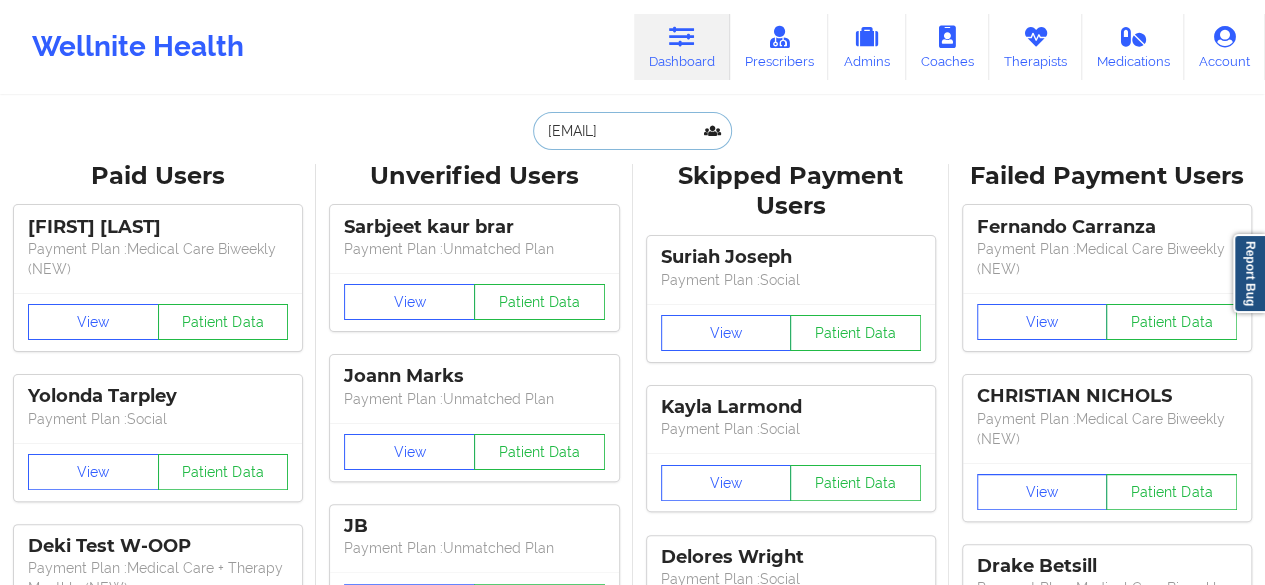 click on "[EMAIL]" at bounding box center [632, 131] 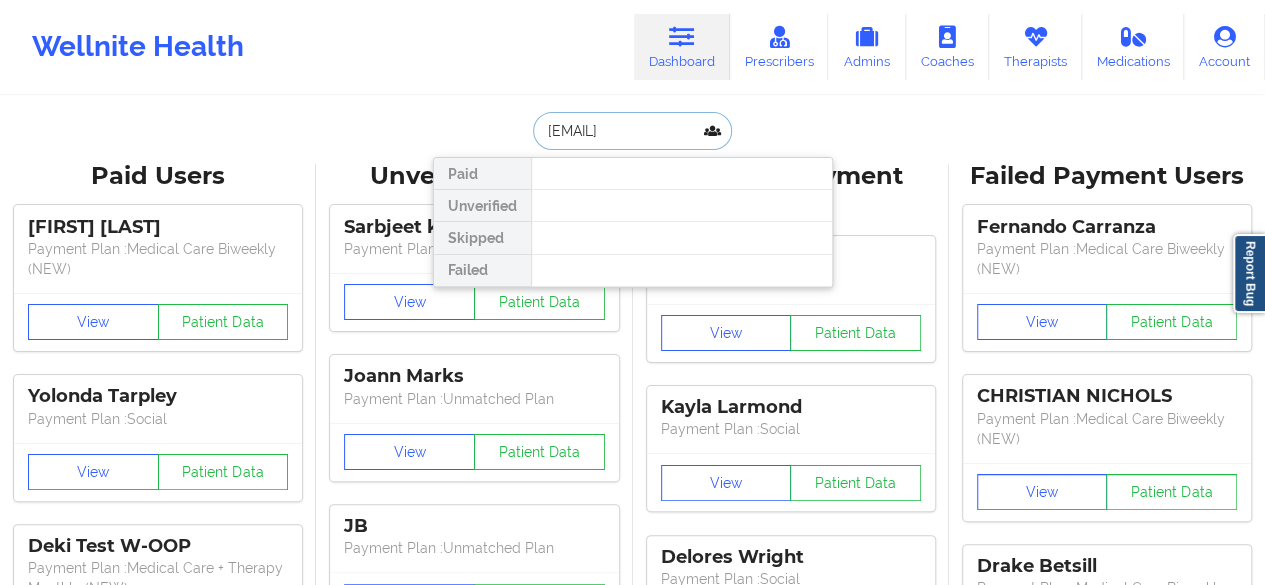 click on "[EMAIL]" at bounding box center [632, 131] 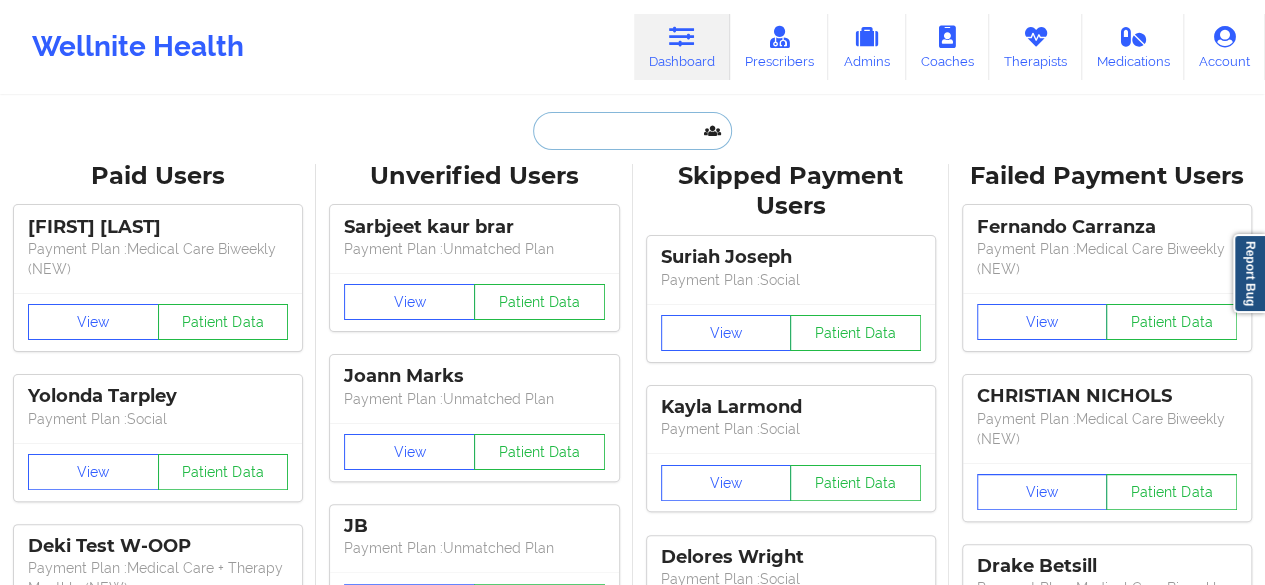 type 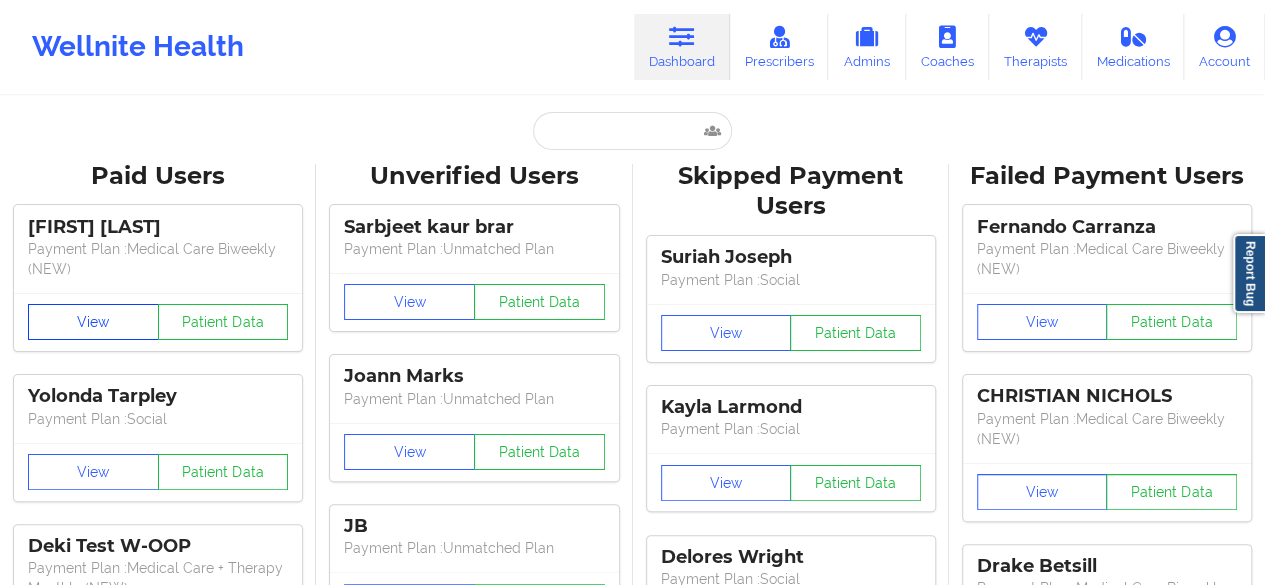 type 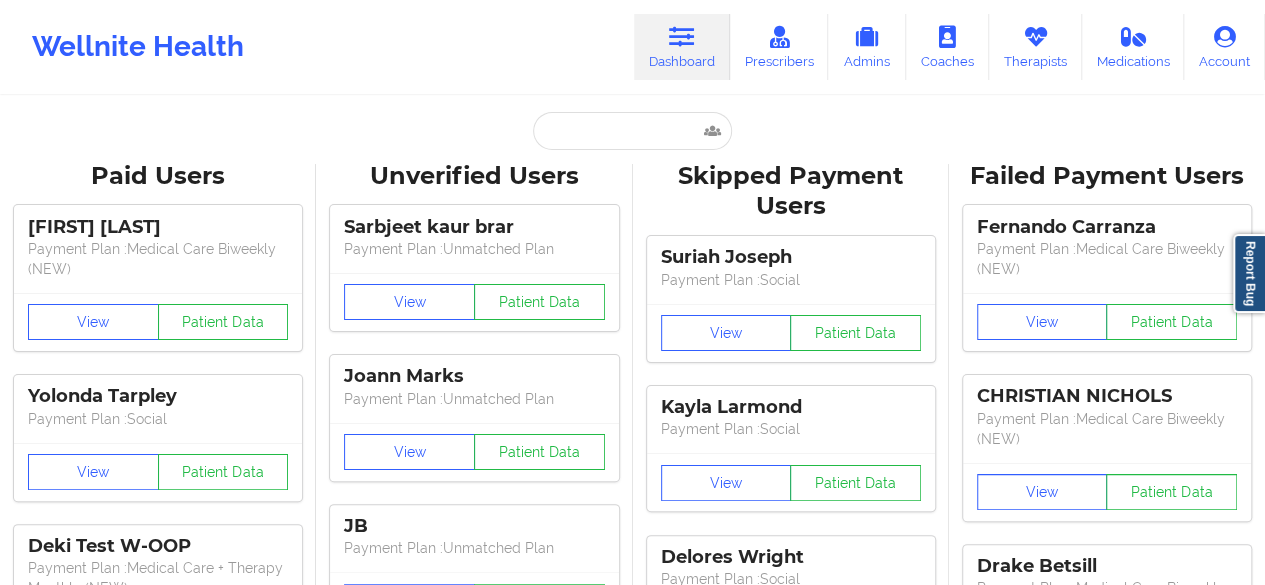 click at bounding box center [682, 37] 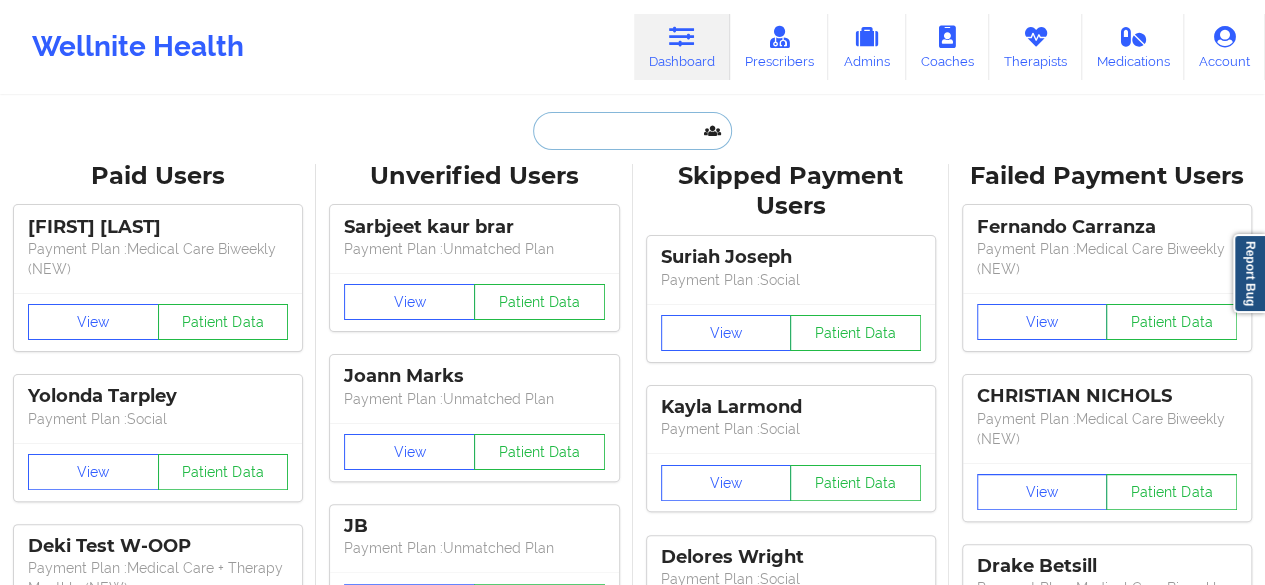 click at bounding box center [632, 131] 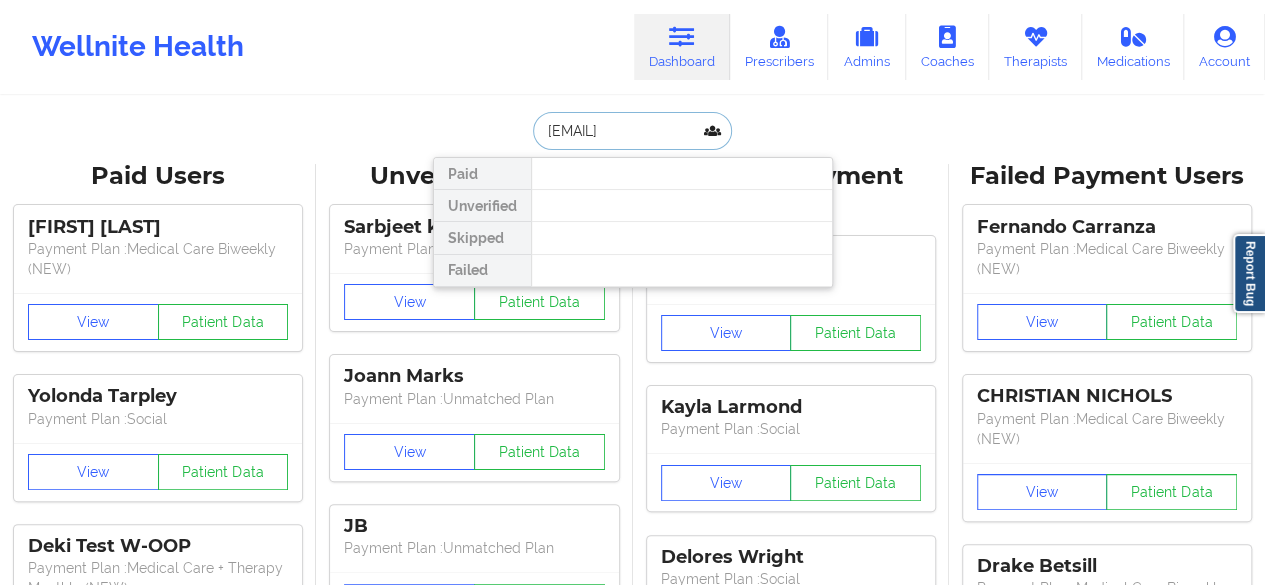 scroll, scrollTop: 0, scrollLeft: 2, axis: horizontal 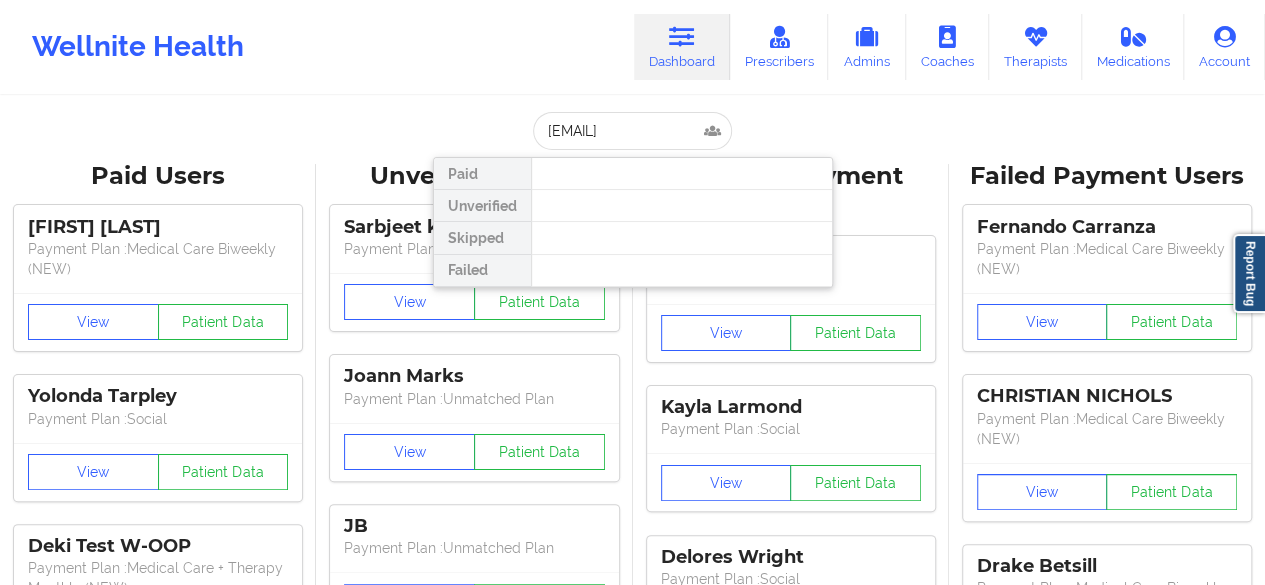 click at bounding box center [681, 174] 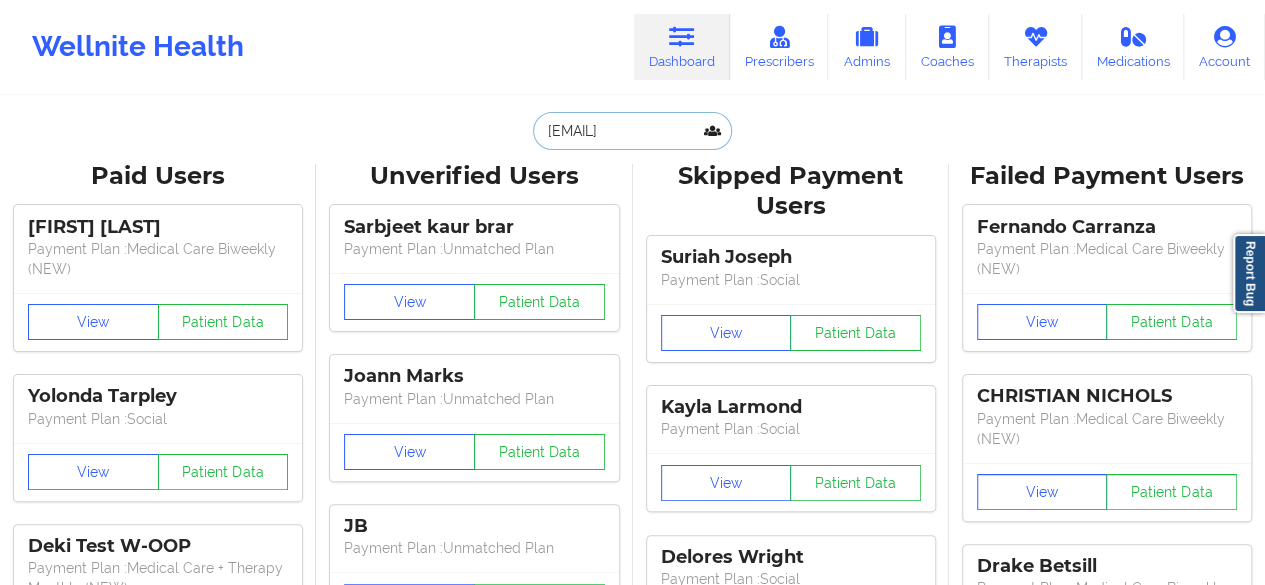 click on "[EMAIL]" at bounding box center (632, 131) 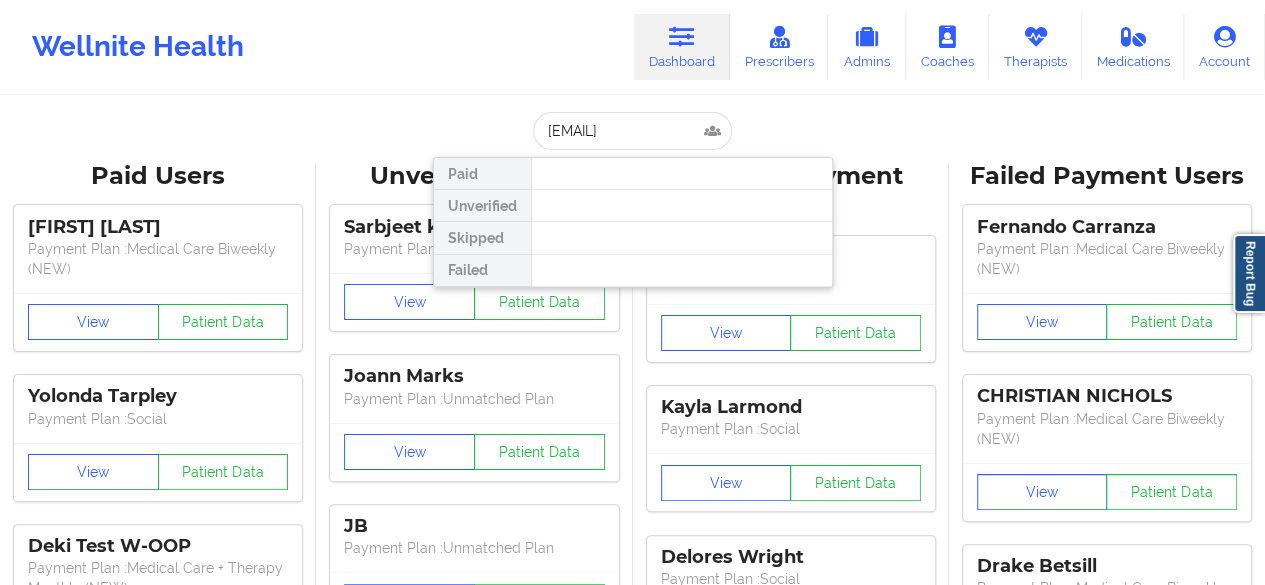 click at bounding box center [681, 174] 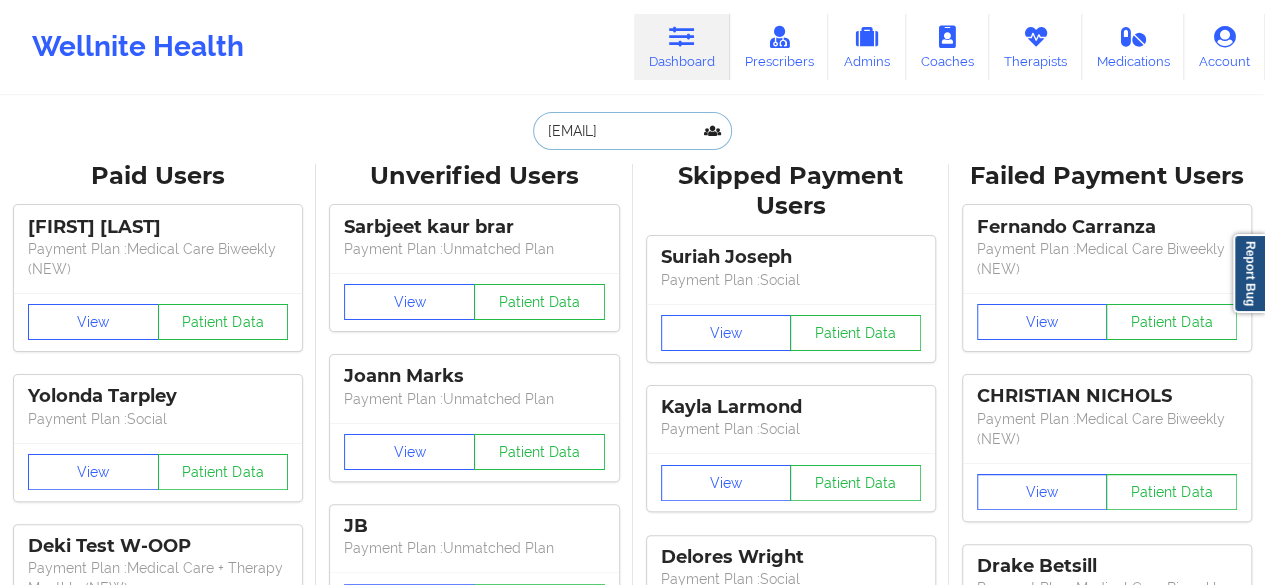 click on "[EMAIL]" at bounding box center [632, 131] 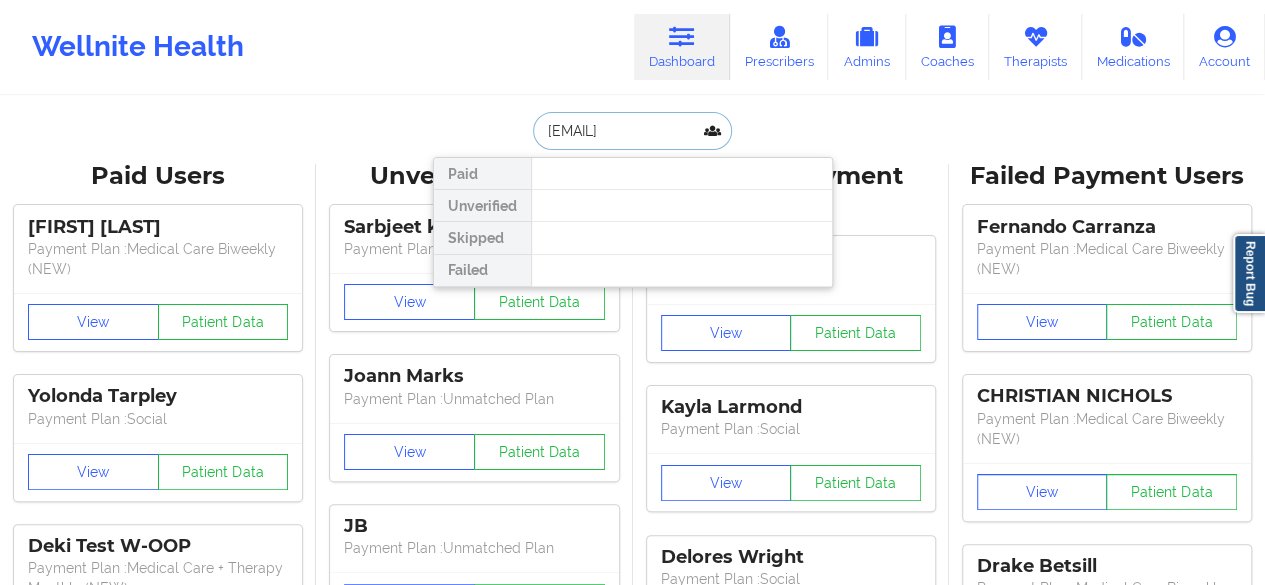 click on "[EMAIL]" at bounding box center (632, 131) 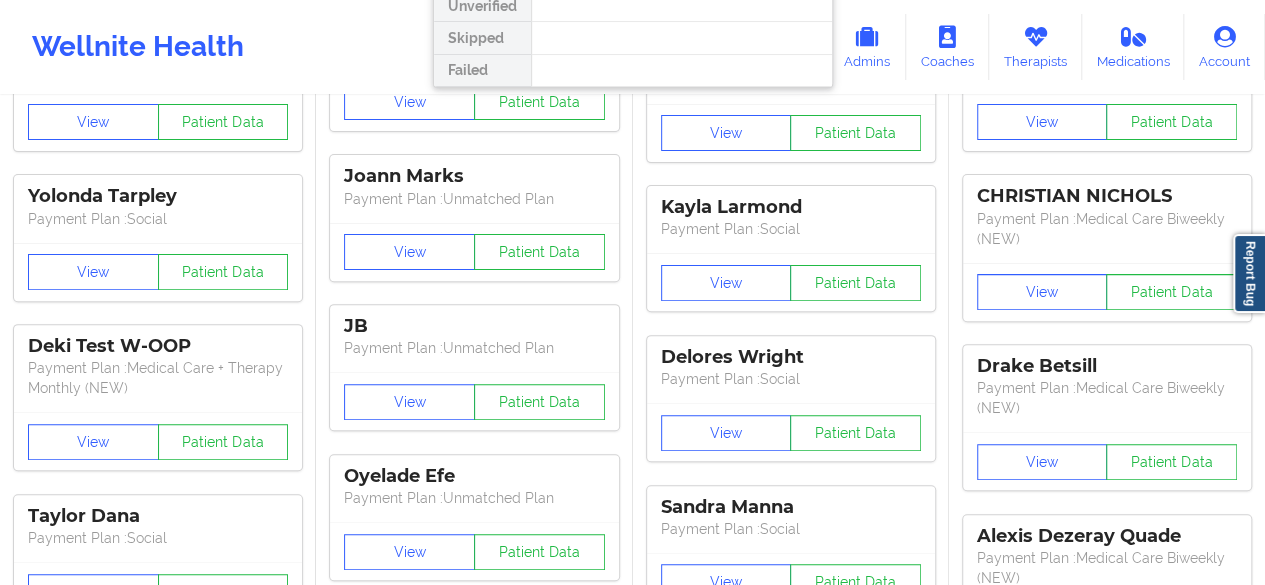 scroll, scrollTop: 0, scrollLeft: 0, axis: both 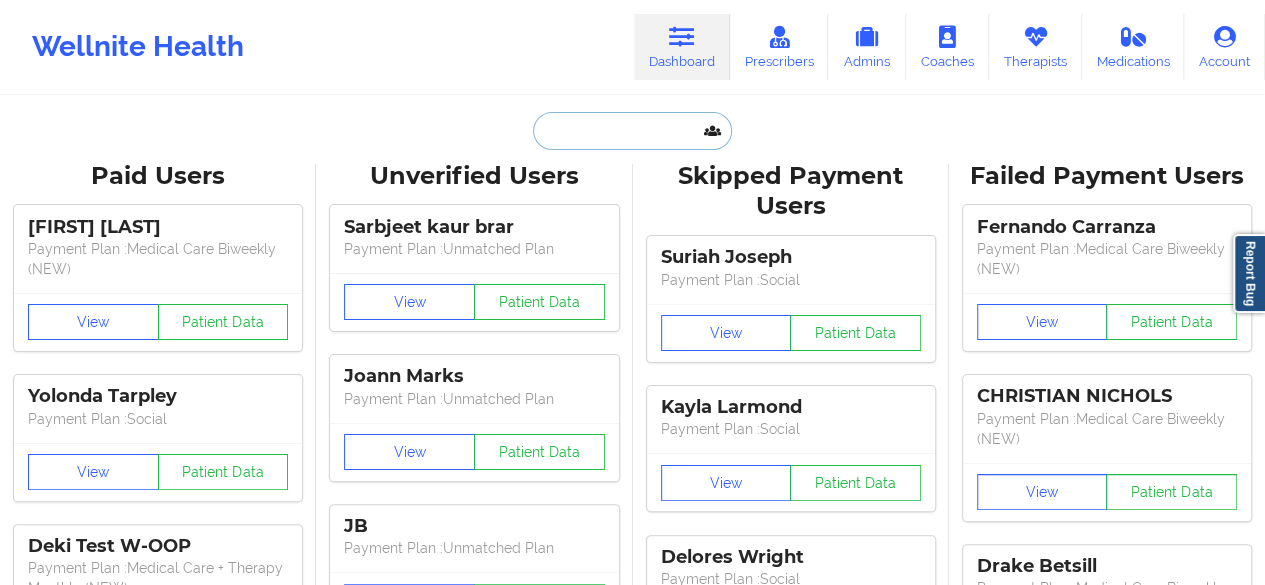 paste on "[EMAIL]" 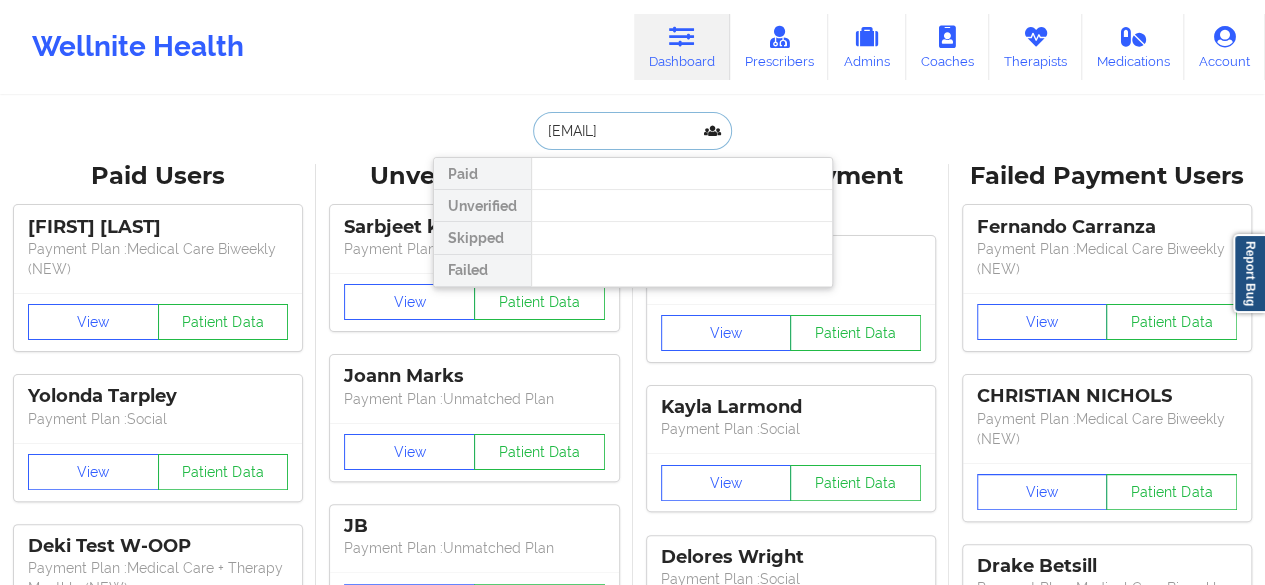 scroll, scrollTop: 0, scrollLeft: 2, axis: horizontal 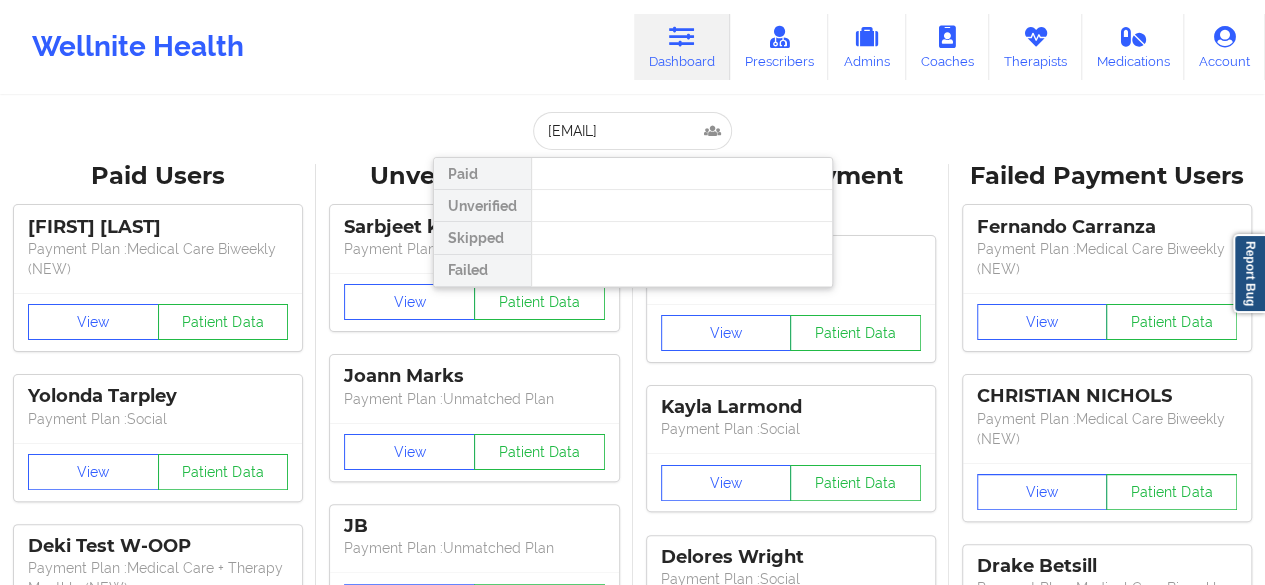 click on "Dashboard" at bounding box center [682, 47] 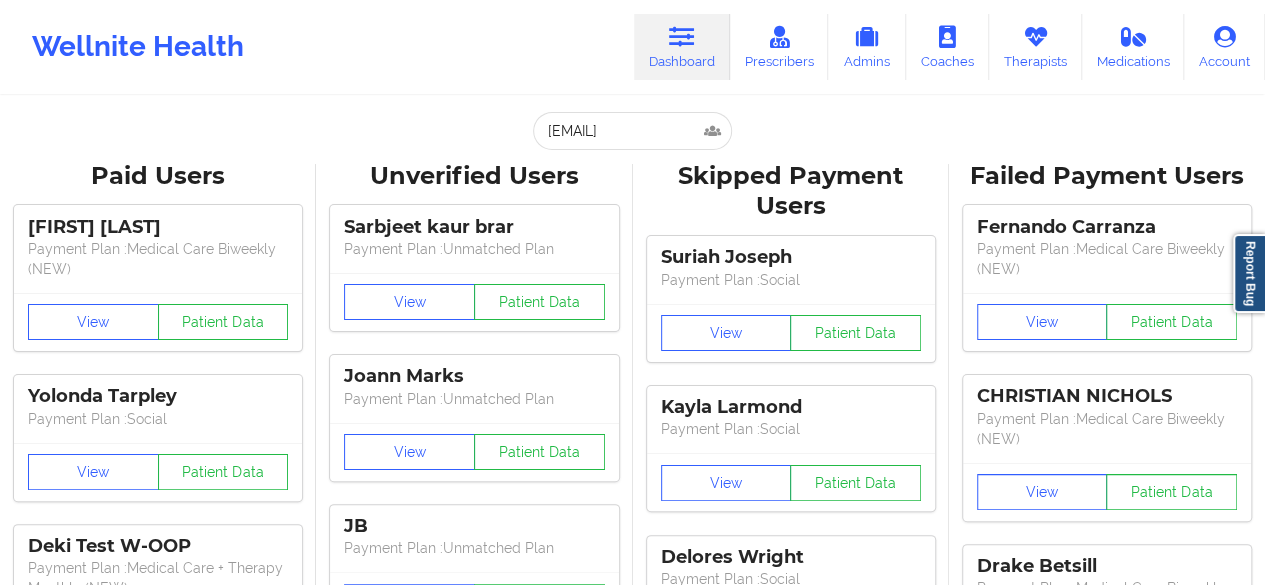 scroll, scrollTop: 0, scrollLeft: 0, axis: both 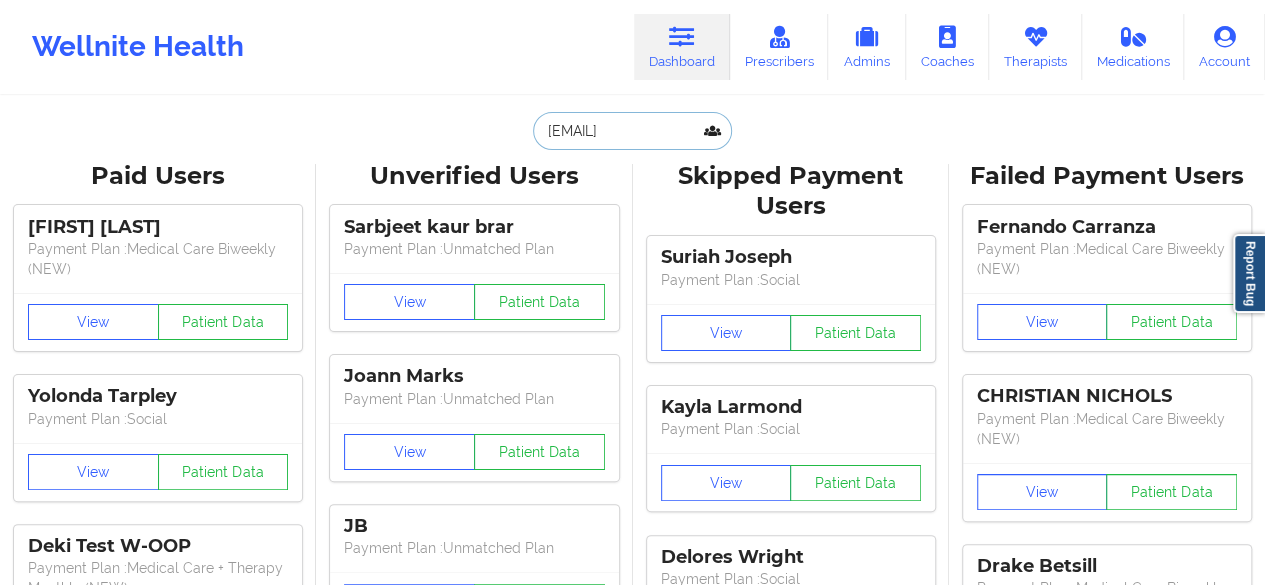 click on "[EMAIL]" at bounding box center (632, 131) 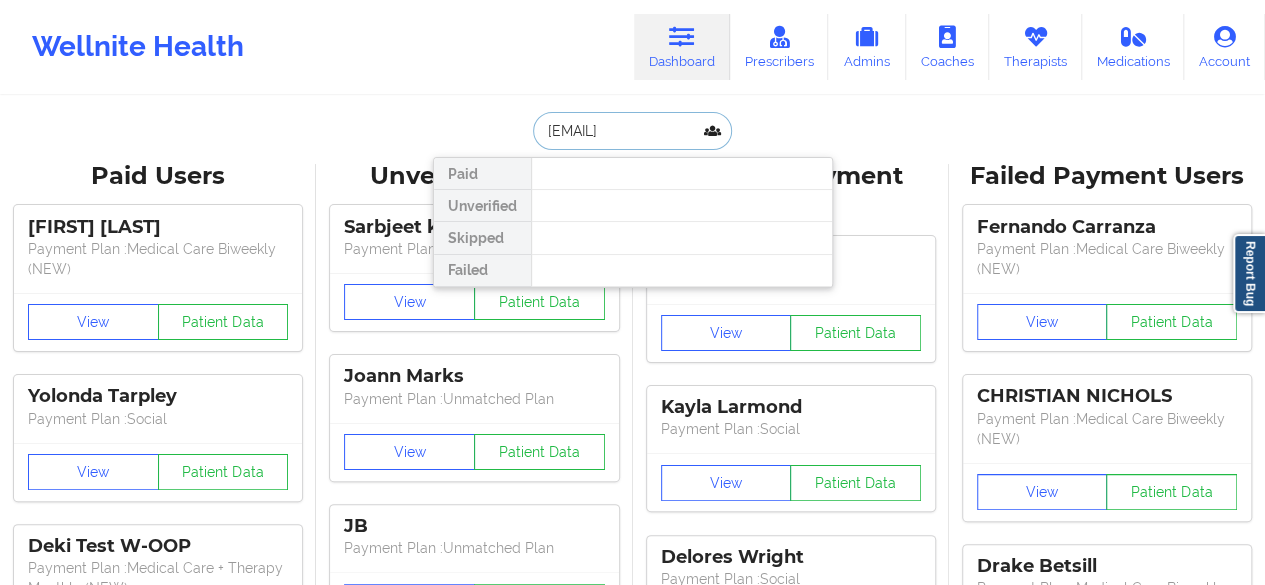 click on "[EMAIL]" at bounding box center (632, 131) 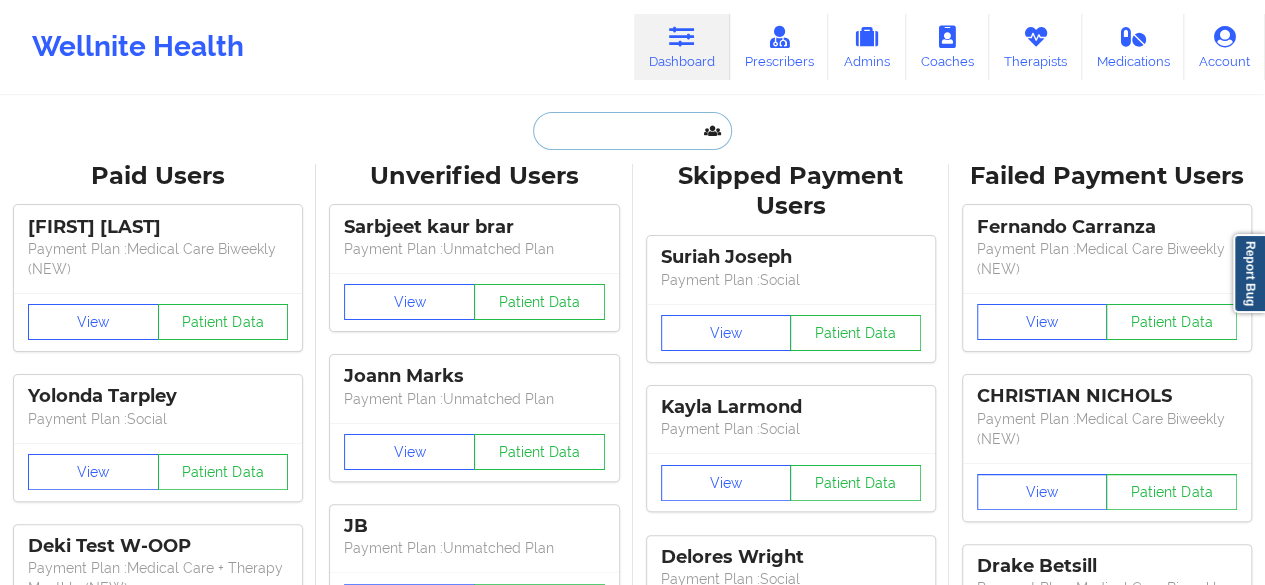 paste on "[EMAIL]" 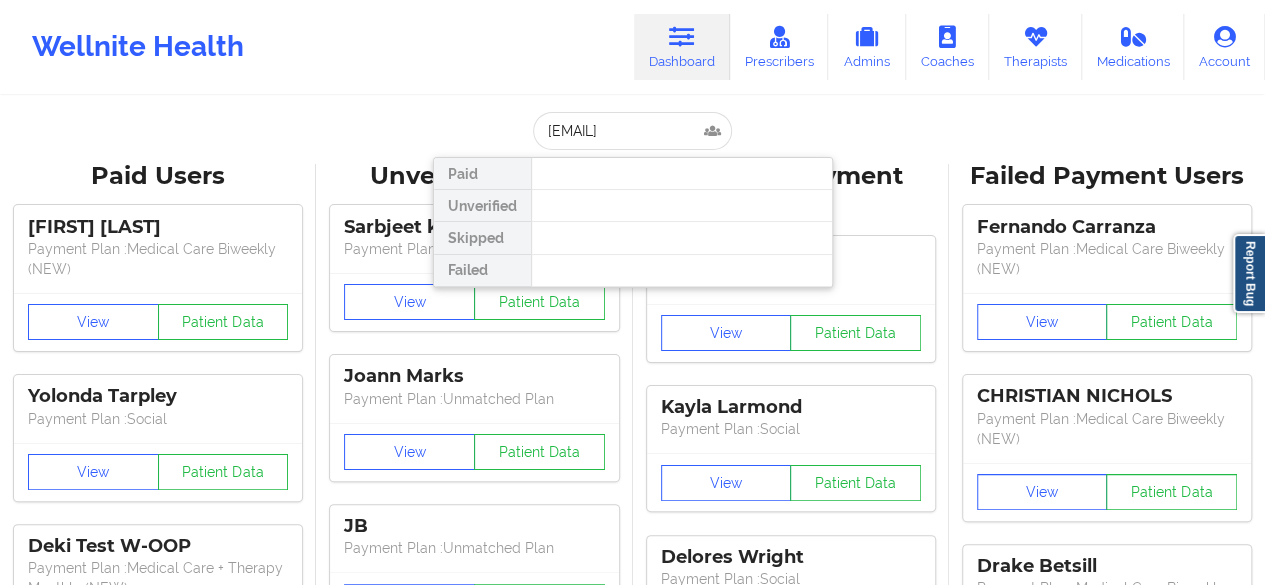 scroll, scrollTop: 0, scrollLeft: 0, axis: both 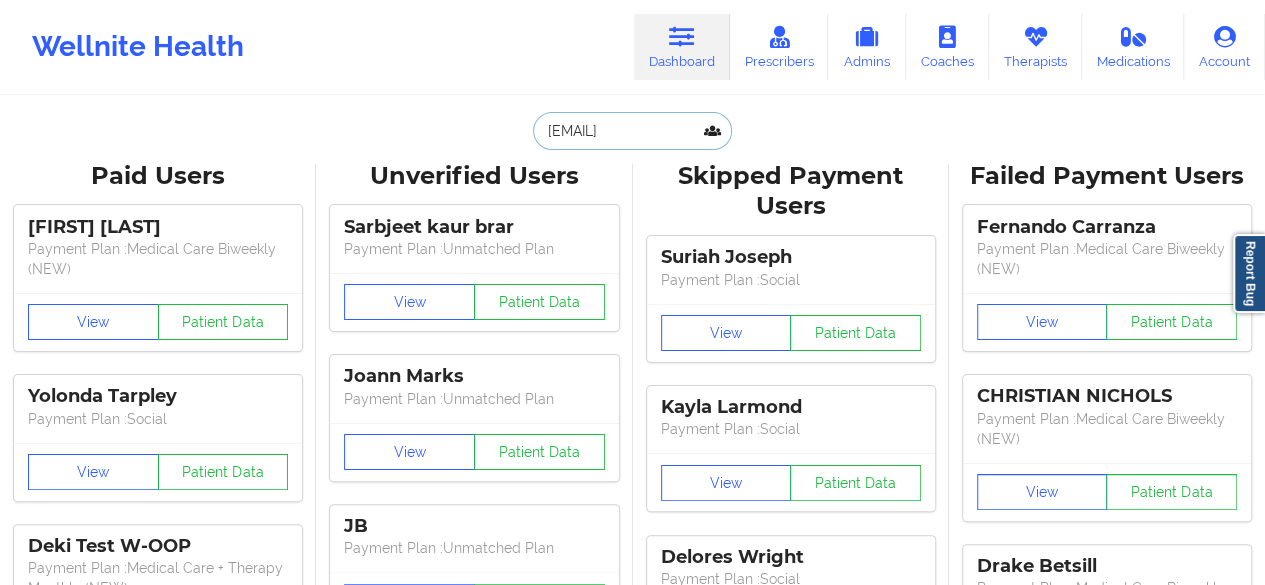 click on "[EMAIL]" at bounding box center (632, 131) 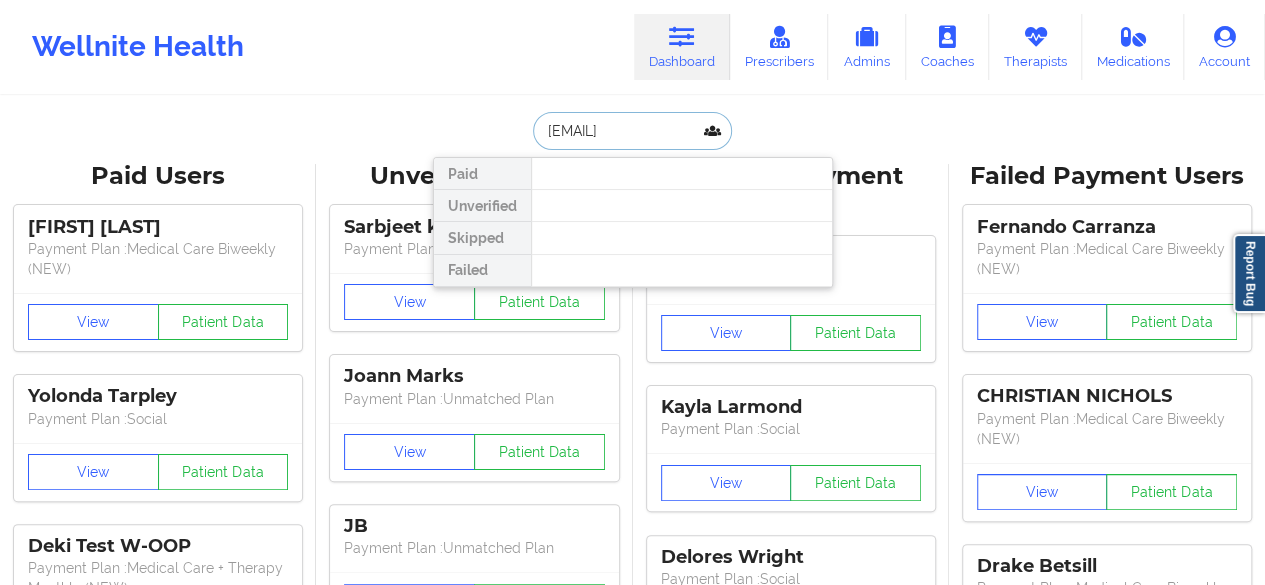 click on "[EMAIL]" at bounding box center (632, 131) 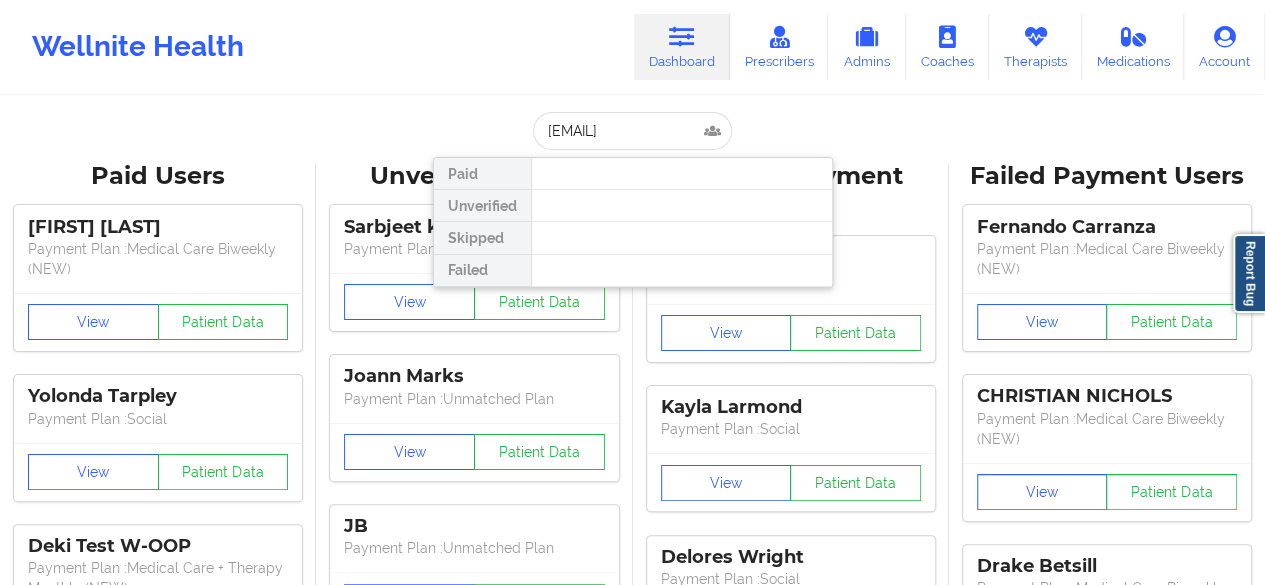 click at bounding box center (681, 174) 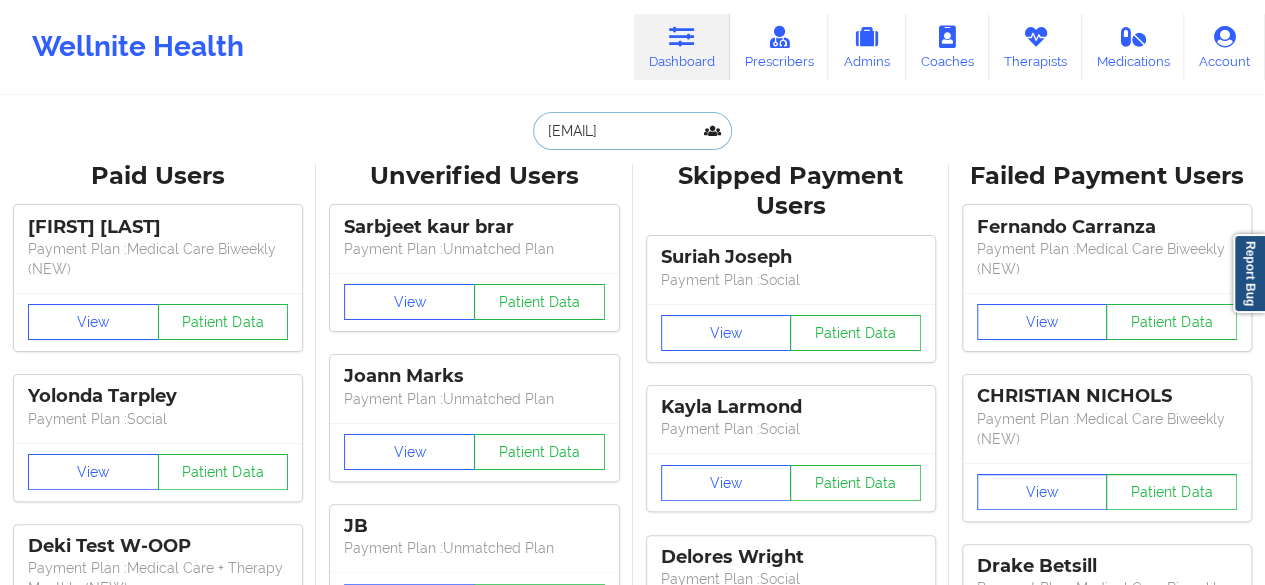 click on "[EMAIL]" at bounding box center (632, 131) 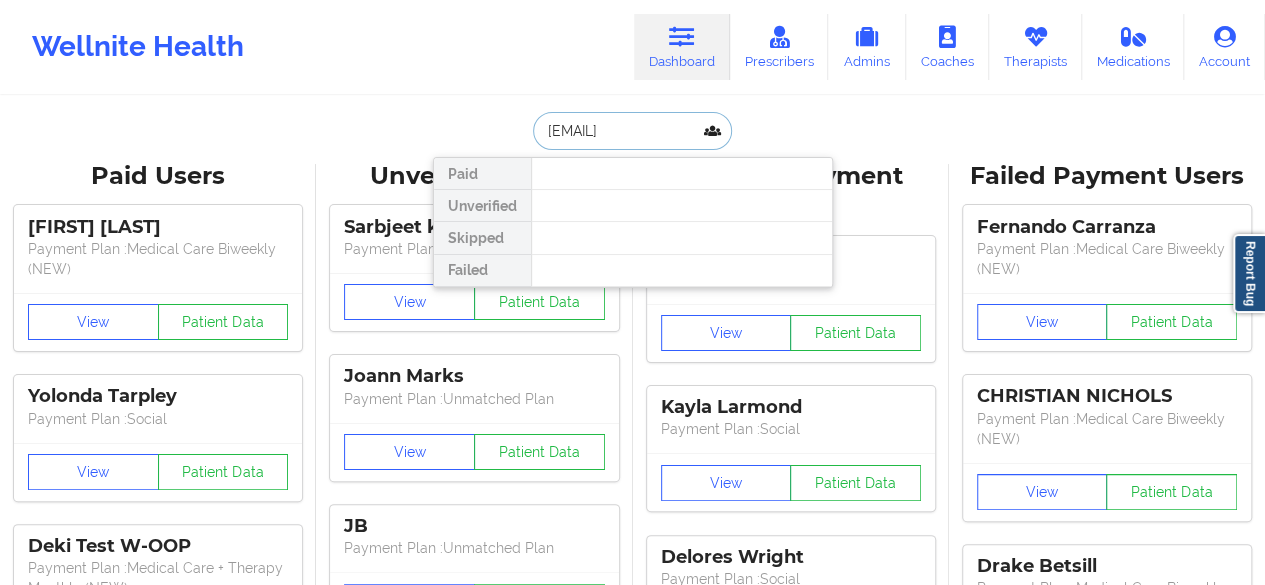 click on "[EMAIL]" at bounding box center [632, 131] 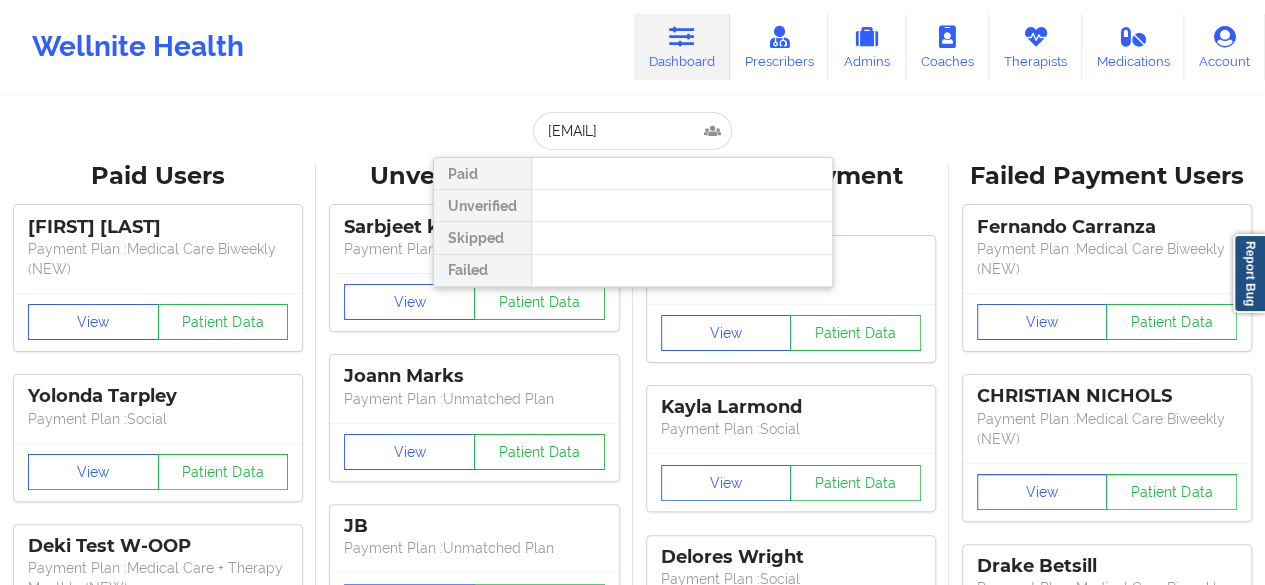 click on "[FIRST] [LAST] Paid Unverified Skipped Failed Paid Users [FIRST] [LAST] Payment Plan :  Medical Care Biweekly (NEW) View Patient Data [FIRST] [LAST]  Payment Plan :  Social View Patient Data [FIRST] [LAST] W-OOP Payment Plan :  Medical Care + Therapy Monthly (NEW) View Patient Data [FIRST] [LAST] Payment Plan :  Social View Patient Data [FIRST] [LAST] Digital Practice Member  View Patient Data [FIRST] [LAST] Payment Plan :  Social View Patient Data ⟨ 1 2 3 ⟩ Unverified Users [FIRST] [LAST] Payment Plan :  Unmatched Plan View Patient Data [FIRST] [LAST] Payment Plan :  Unmatched Plan View Patient Data [FIRST] Payment Plan :  Unmatched Plan View Patient Data [FIRST] [LAST] Payment Plan :  Unmatched Plan View Patient Data [FIRST] [LAST] Payment Plan :  Unmatched Plan View Patient Data [FIRST] [LAST] Payment Plan :  Unmatched Plan View Patient Data [FIRST] [LAST] Digital Practice Member  (In-Network) View Patient Data [FIRST] [LAST] Digital Practice Member  (In-Network) View Patient Data ⟨" at bounding box center (632, 2500) 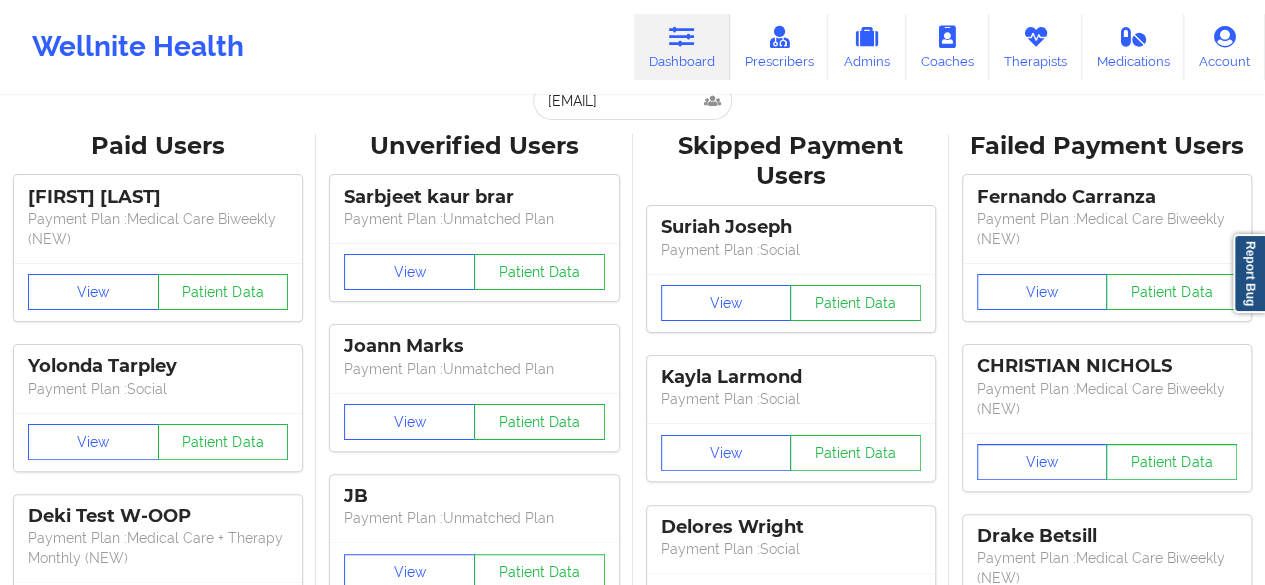 scroll, scrollTop: 0, scrollLeft: 0, axis: both 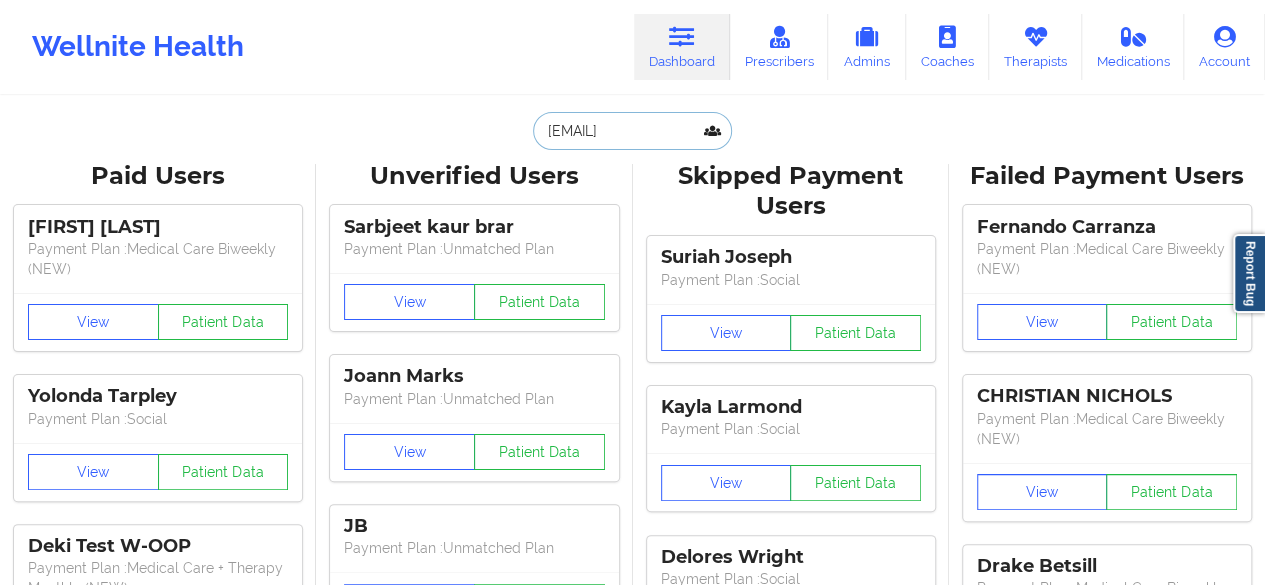 click on "[EMAIL]" at bounding box center (632, 131) 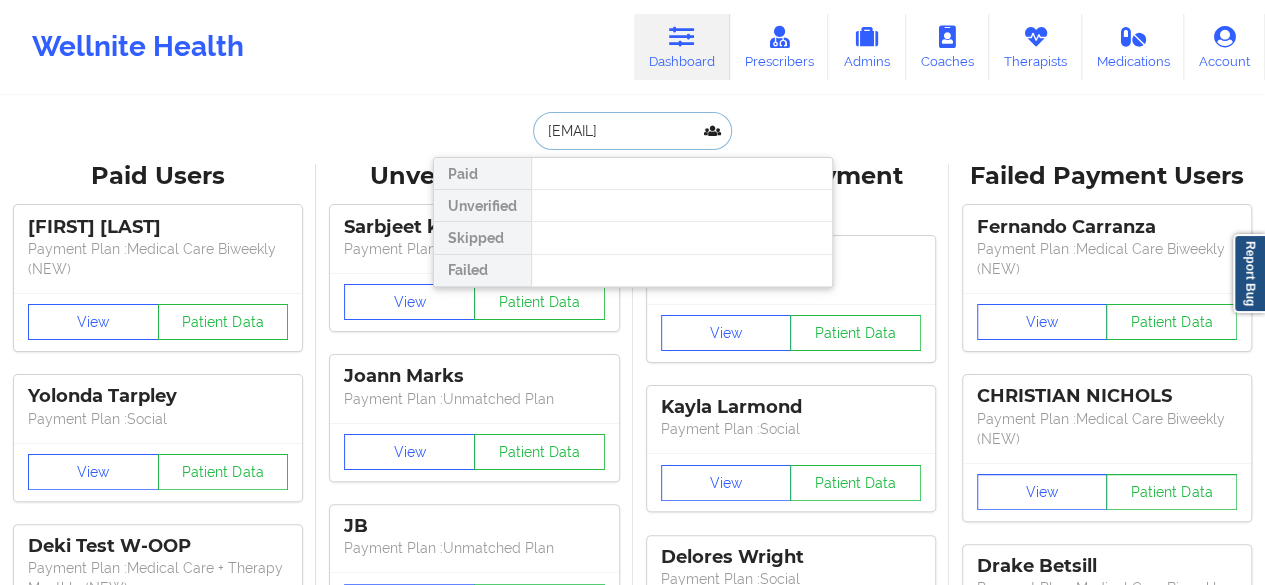 click on "[EMAIL]" at bounding box center [632, 131] 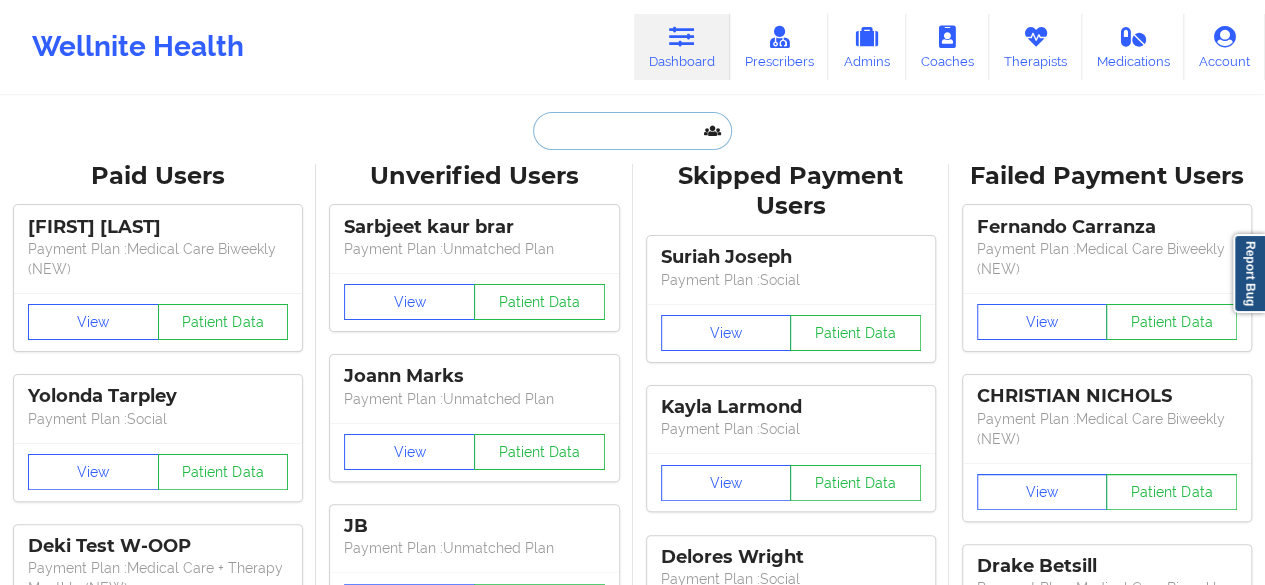 paste on "[EMAIL]" 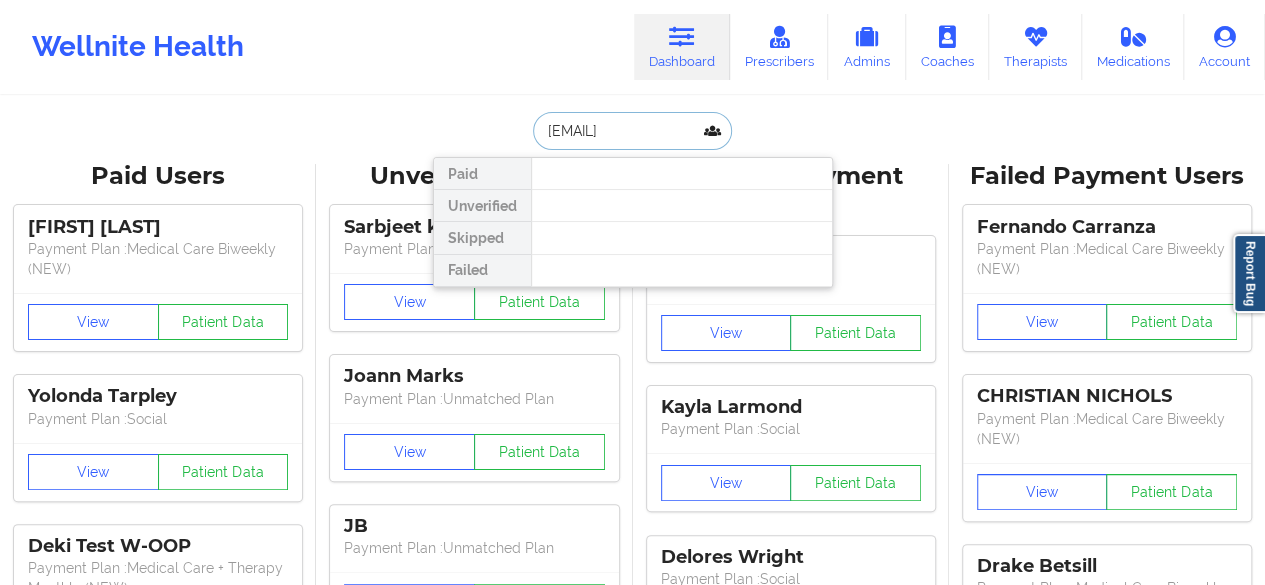 scroll, scrollTop: 0, scrollLeft: 2, axis: horizontal 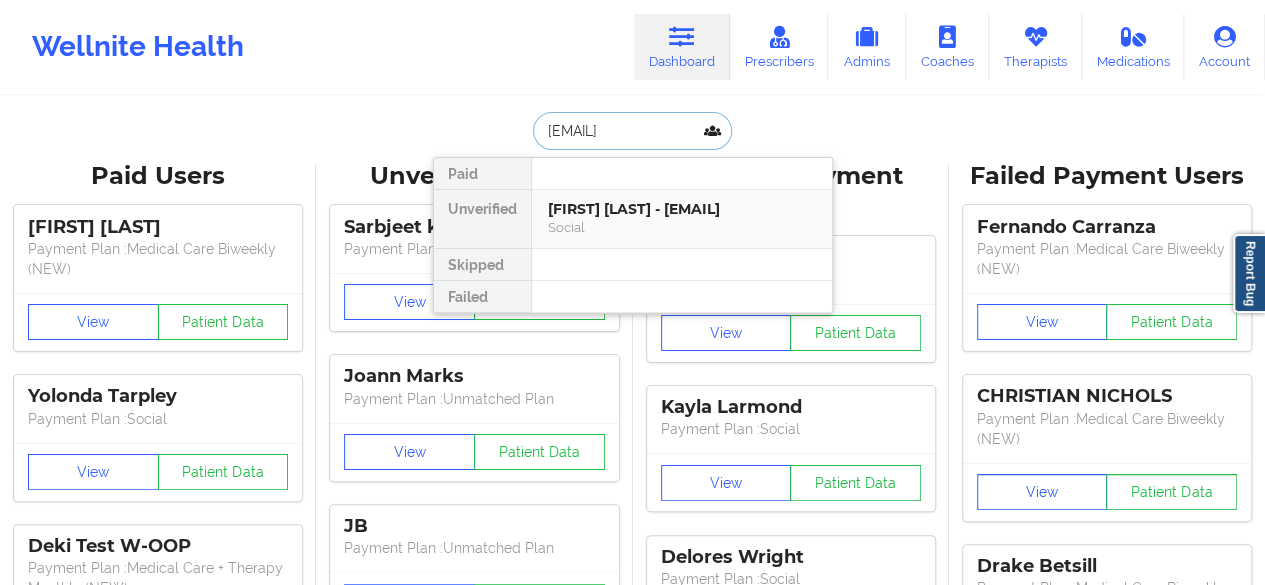 click on "[FIRST] [LAST] - [EMAIL]" at bounding box center (682, 209) 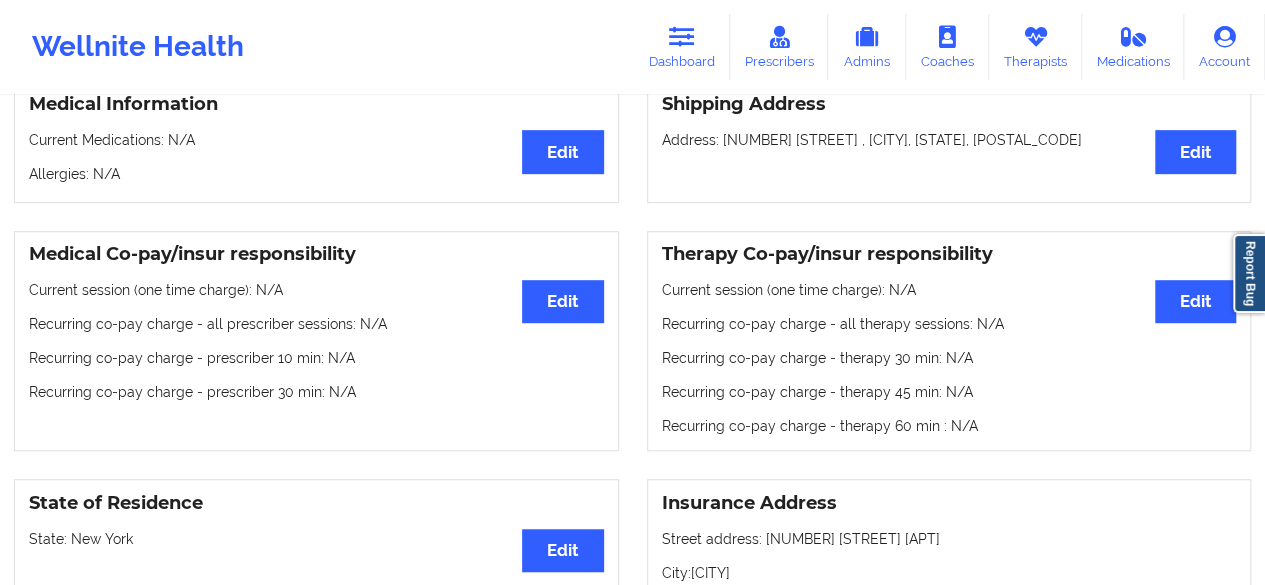 scroll, scrollTop: 0, scrollLeft: 0, axis: both 